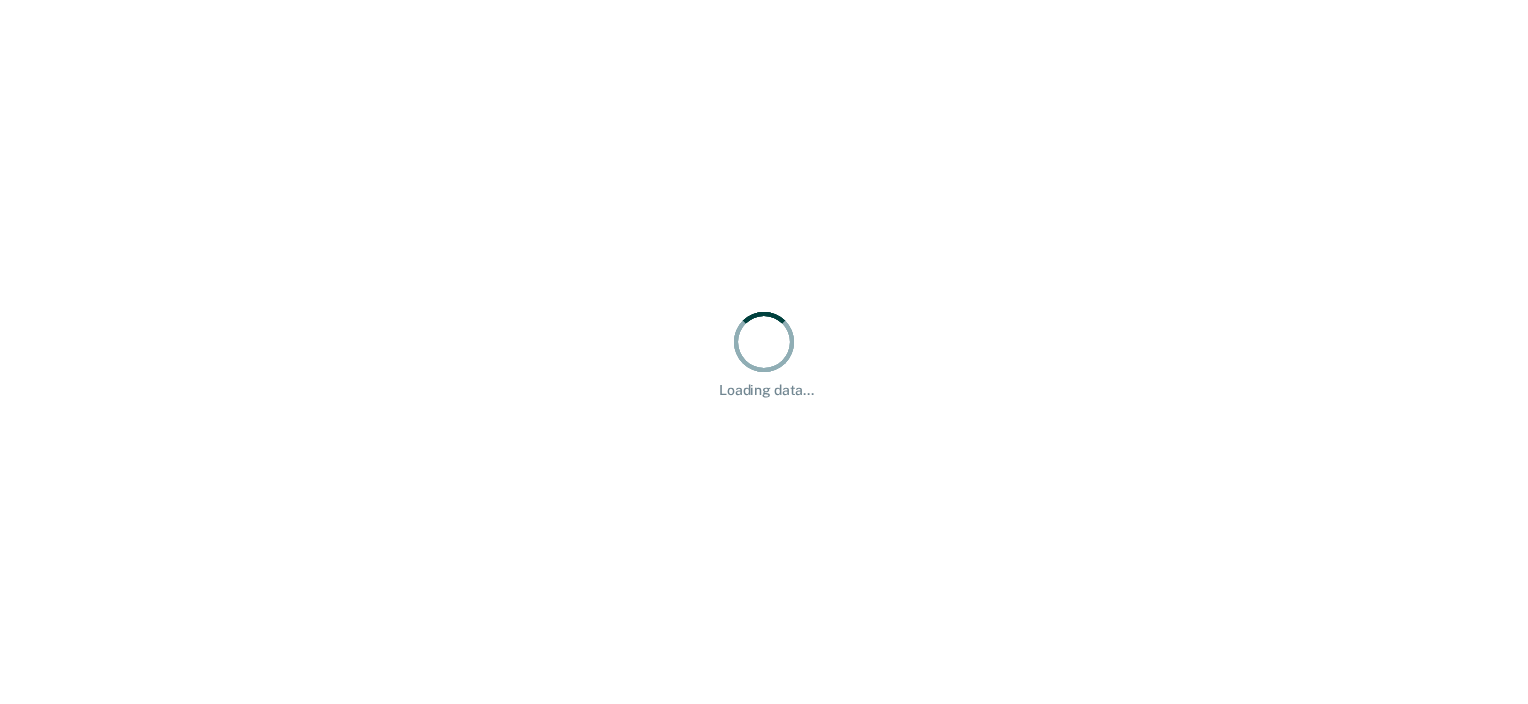 scroll, scrollTop: 0, scrollLeft: 0, axis: both 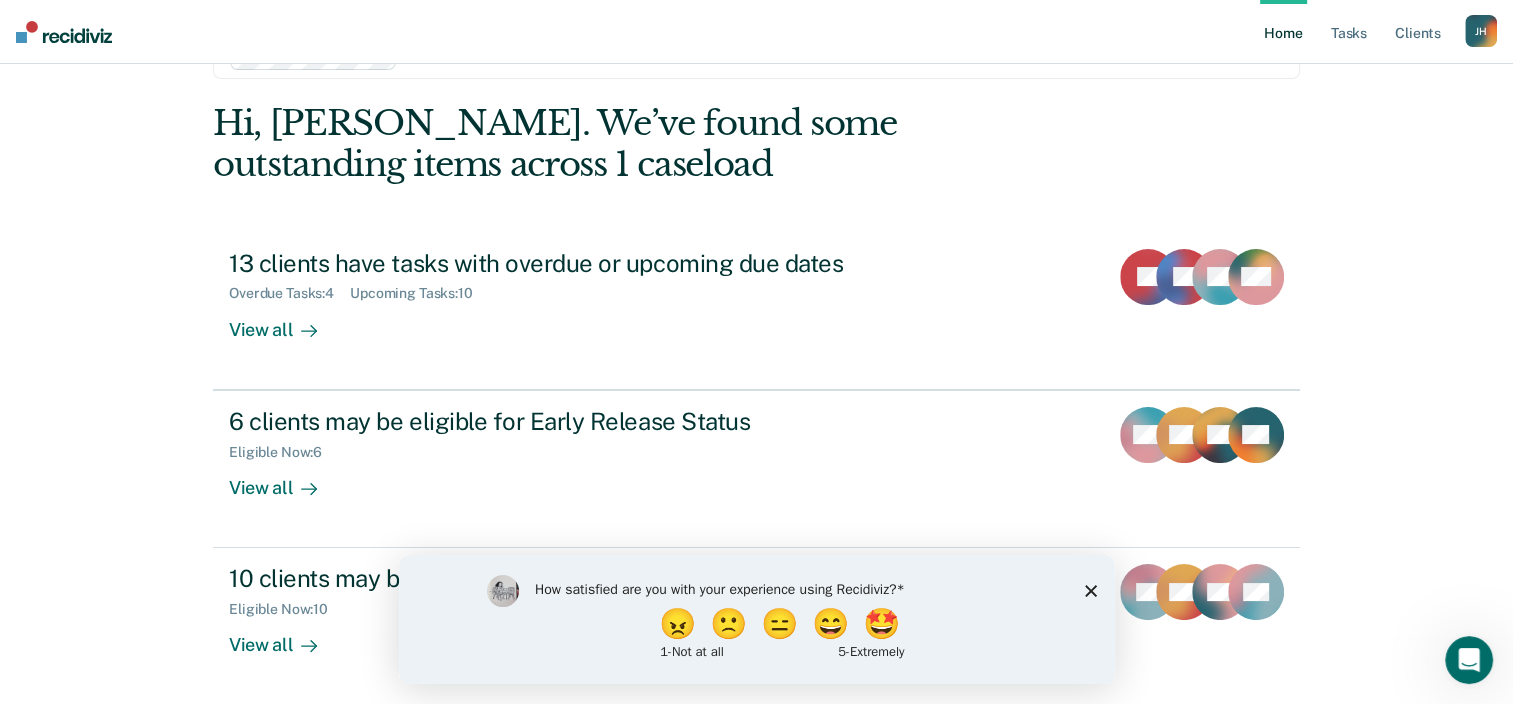click on "How satisfied are you with your experience using Recidiviz? 😠 🙁 😑 😄 🤩 1  -  Not at all 5  -  Extremely" at bounding box center [756, 618] 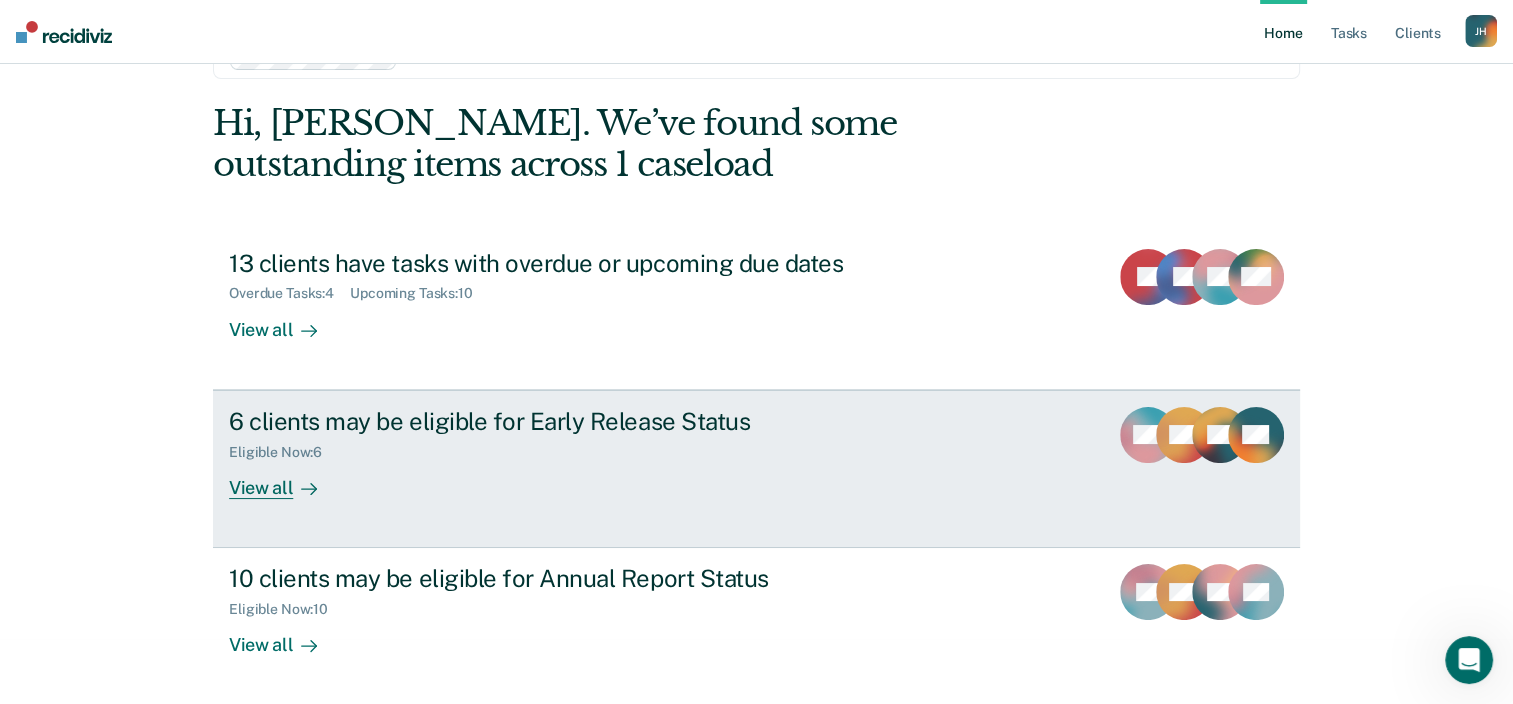 click on "View all" at bounding box center (285, 479) 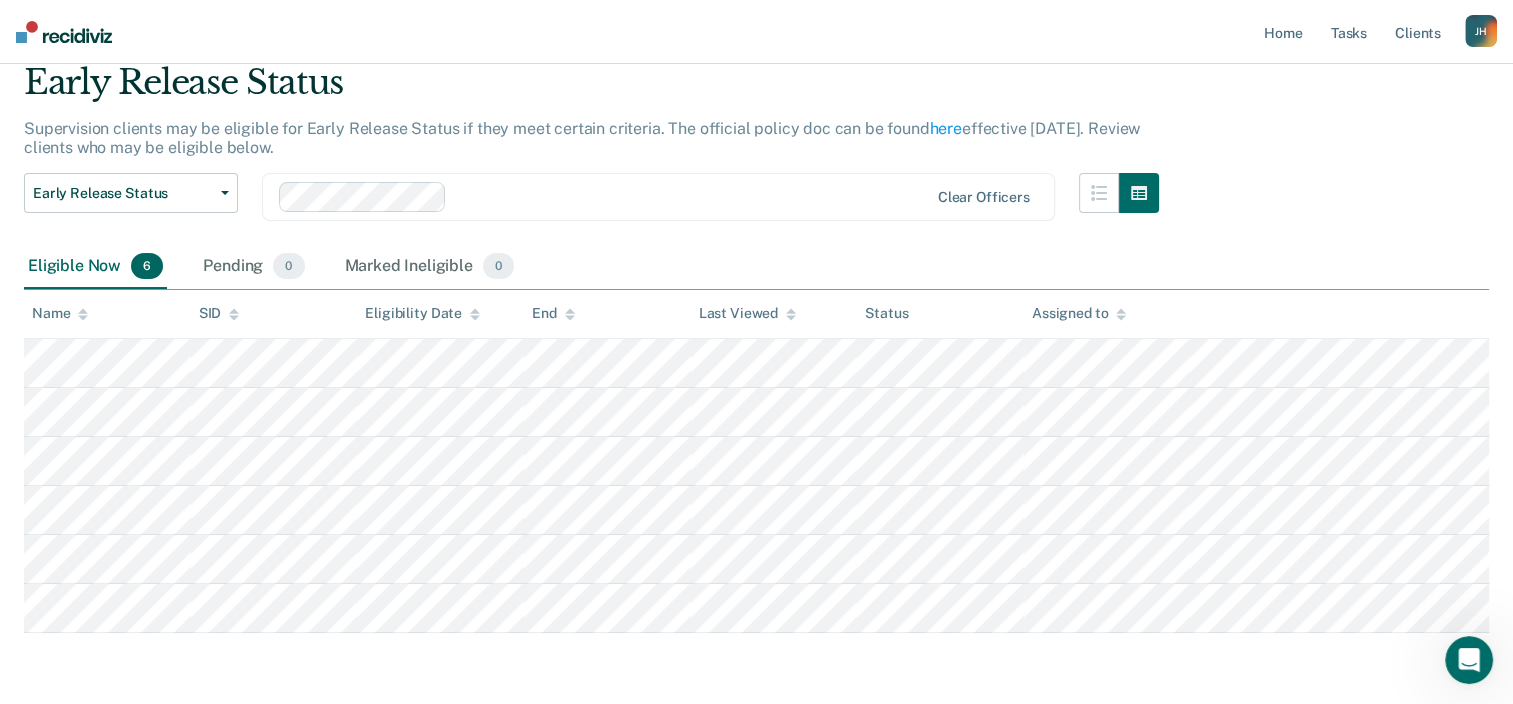 scroll, scrollTop: 147, scrollLeft: 0, axis: vertical 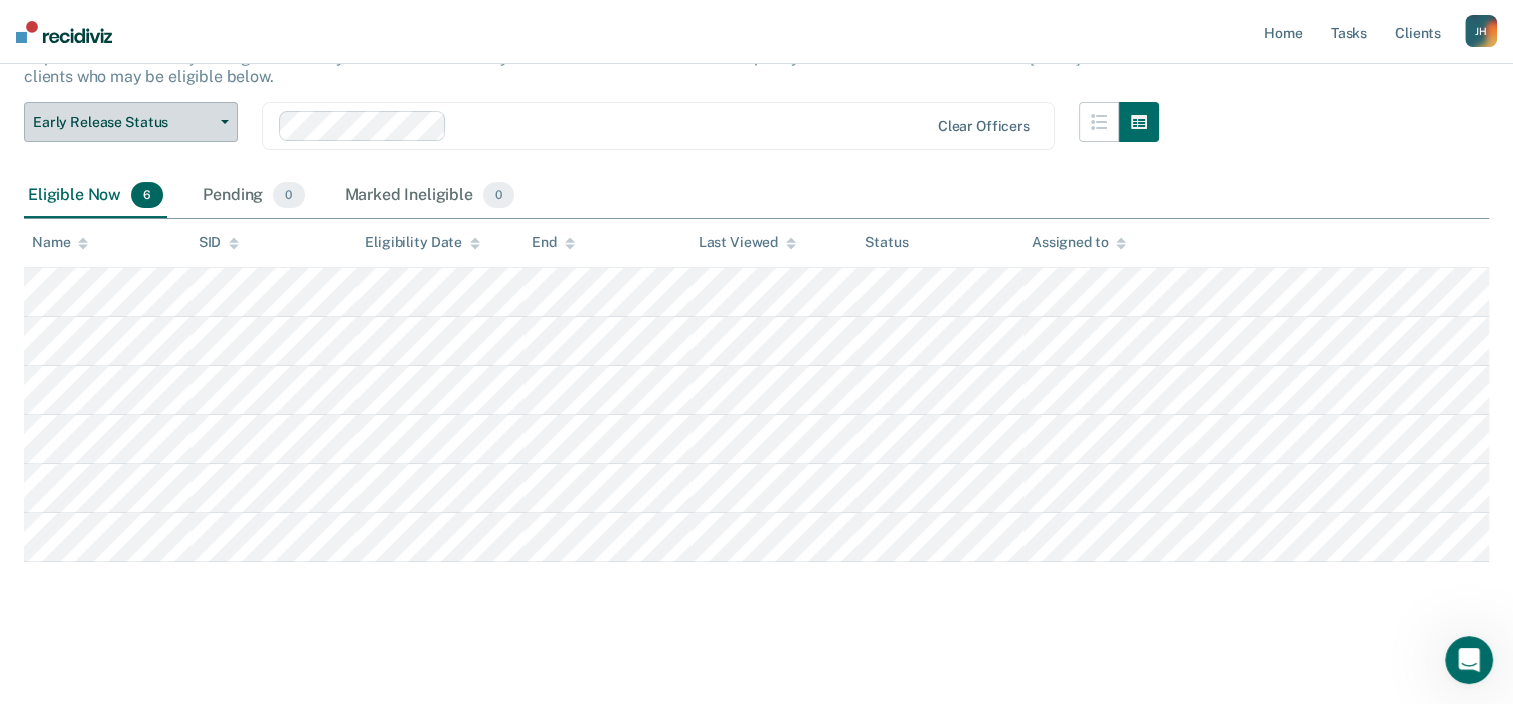 click on "Early Release Status" at bounding box center [131, 122] 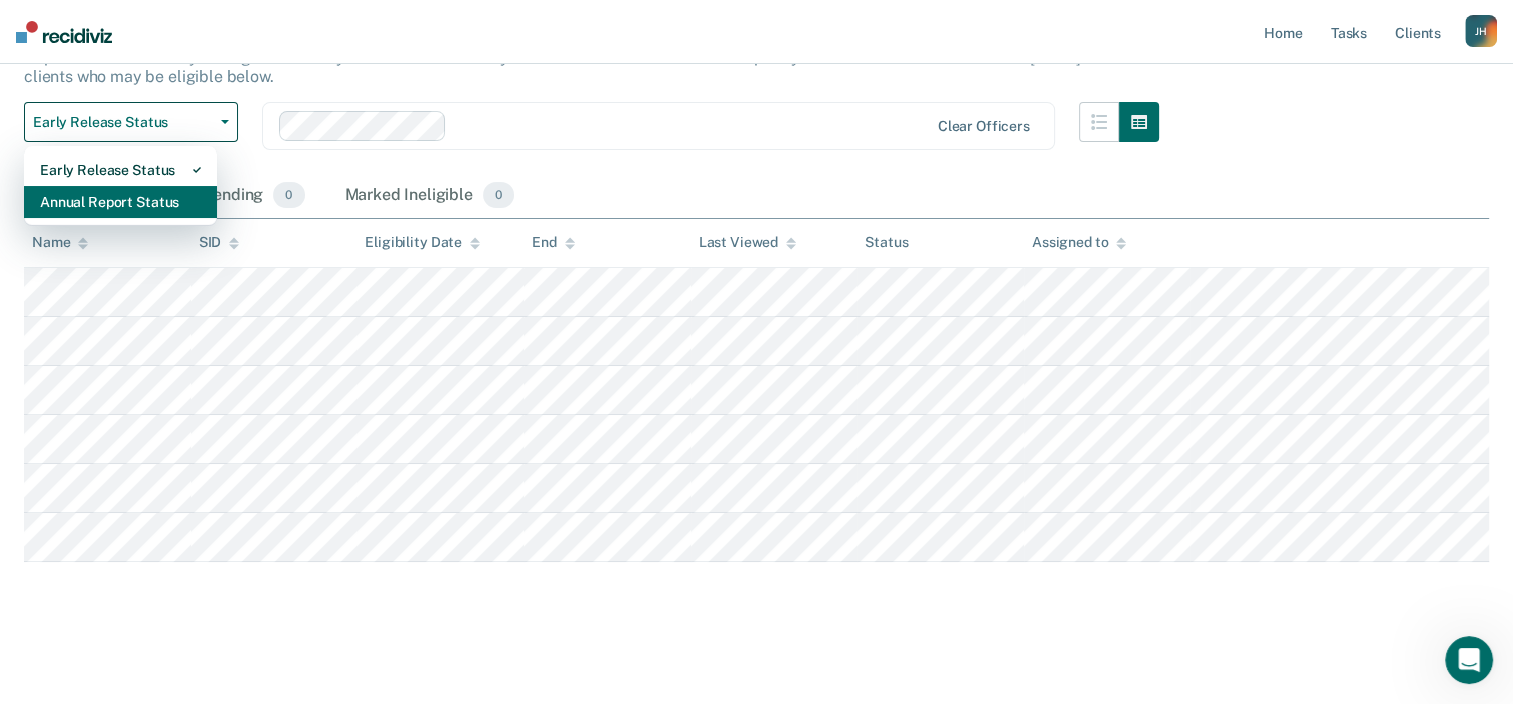 click on "Annual Report Status" at bounding box center [120, 202] 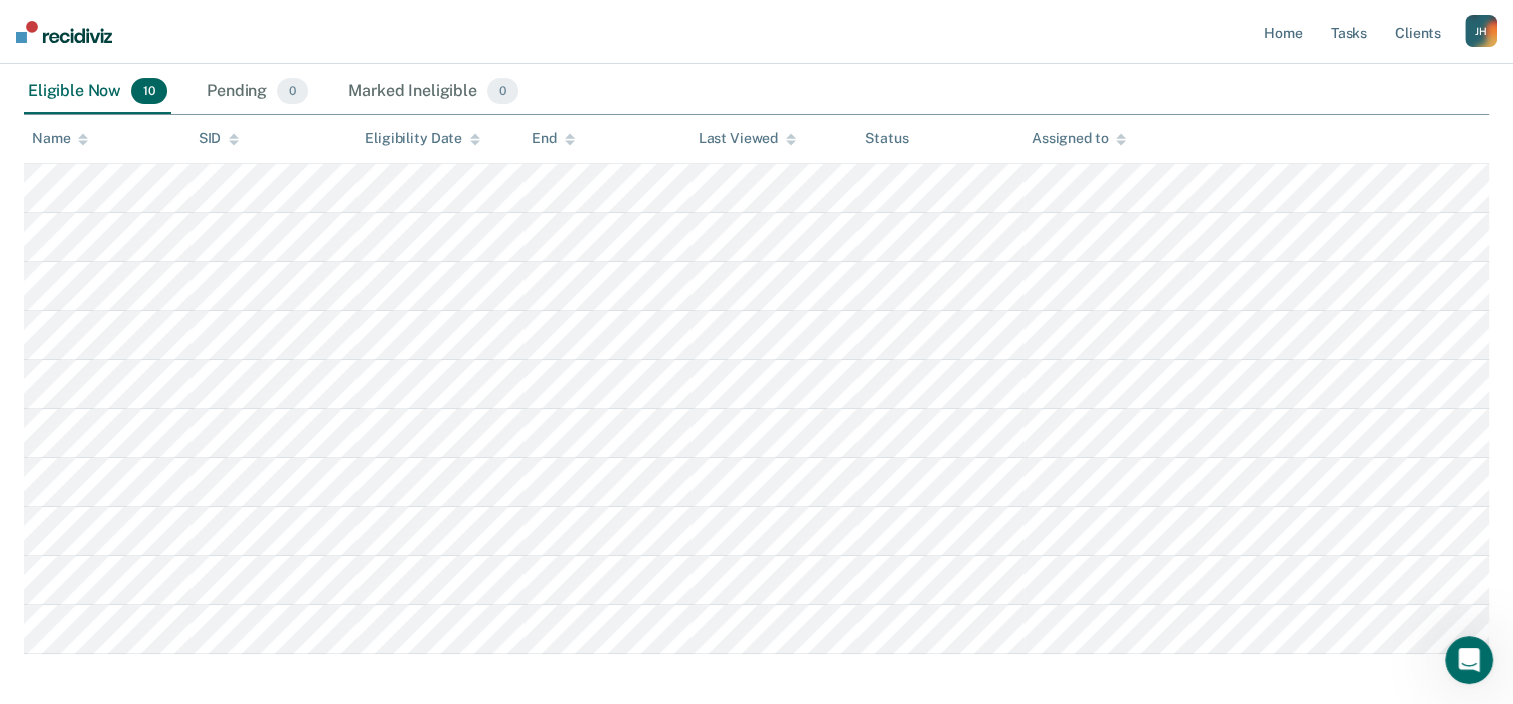 scroll, scrollTop: 300, scrollLeft: 0, axis: vertical 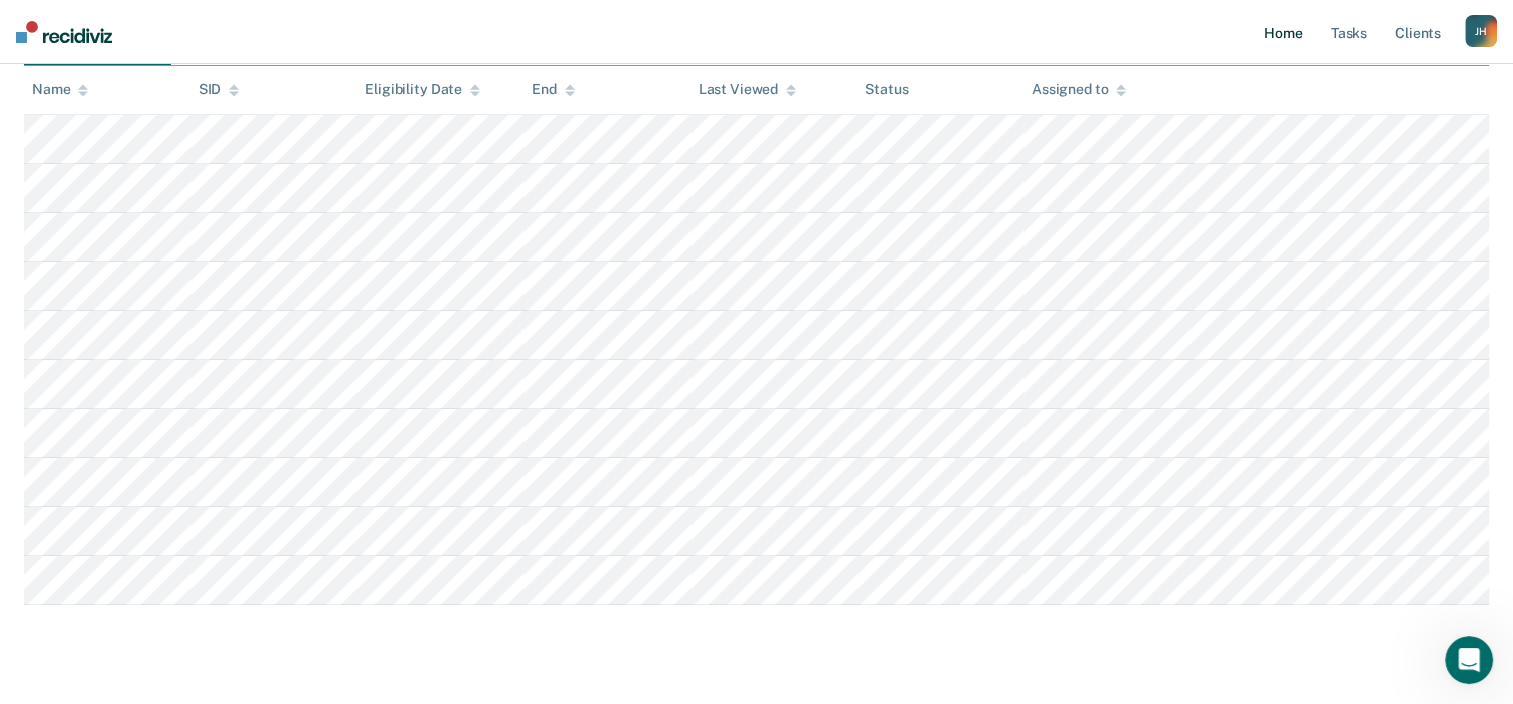 click on "Home" at bounding box center (1283, 32) 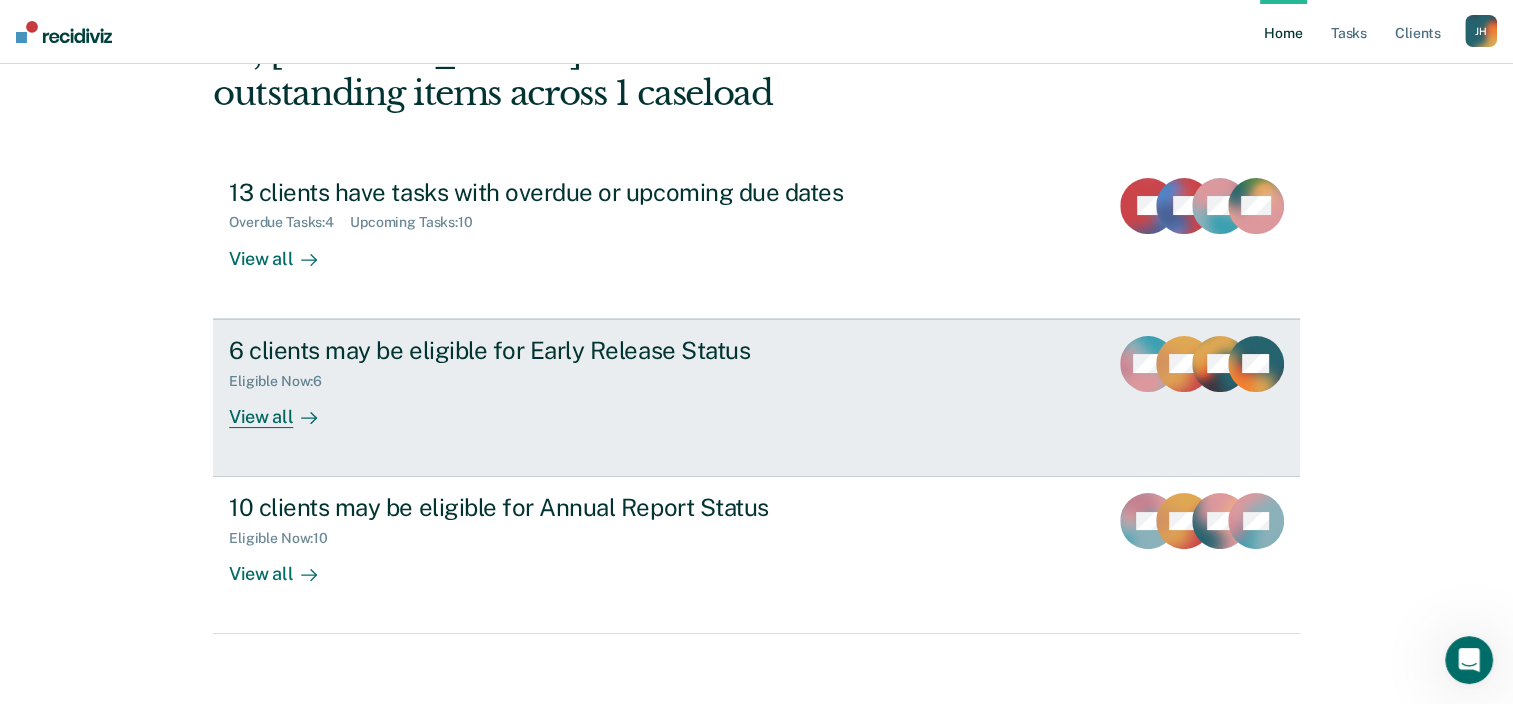 scroll, scrollTop: 145, scrollLeft: 0, axis: vertical 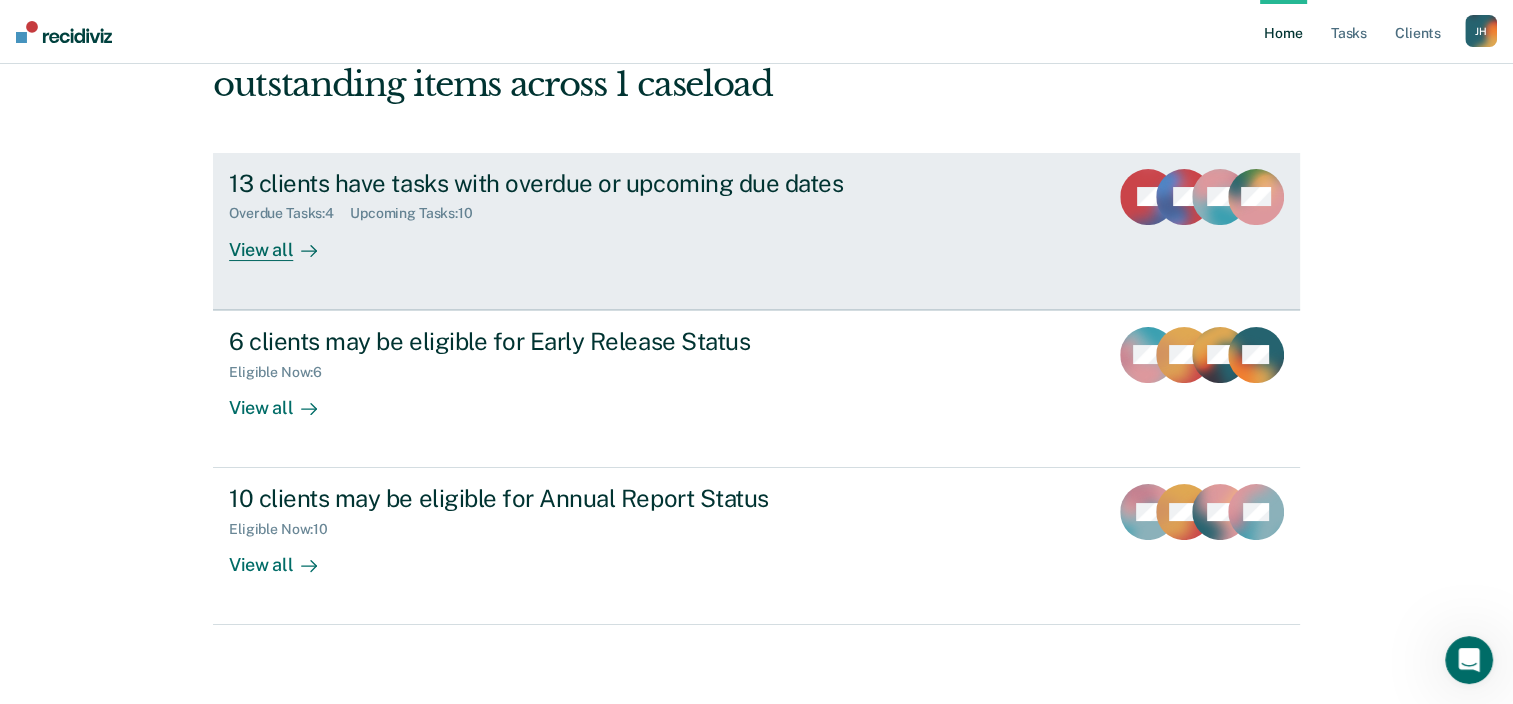 click on "View all" at bounding box center (285, 241) 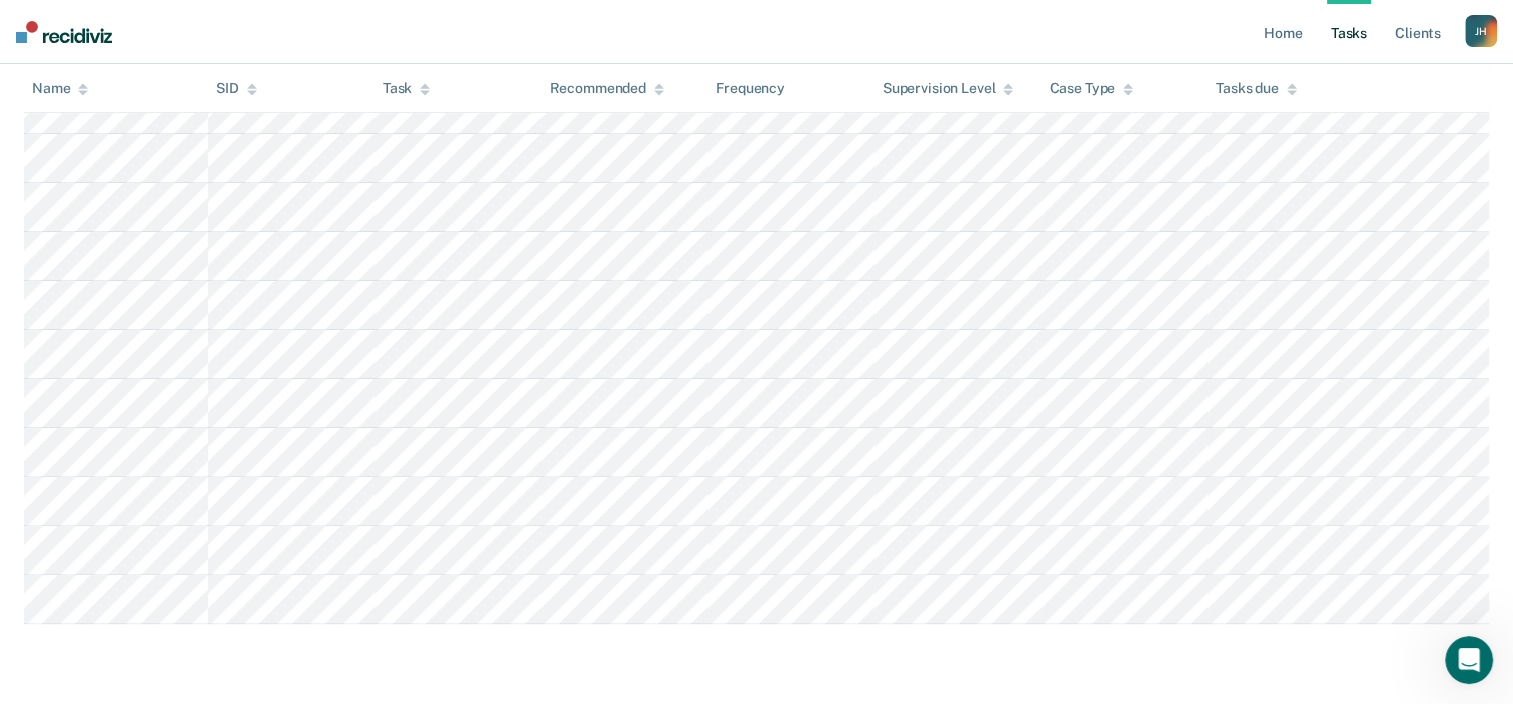 scroll, scrollTop: 522, scrollLeft: 0, axis: vertical 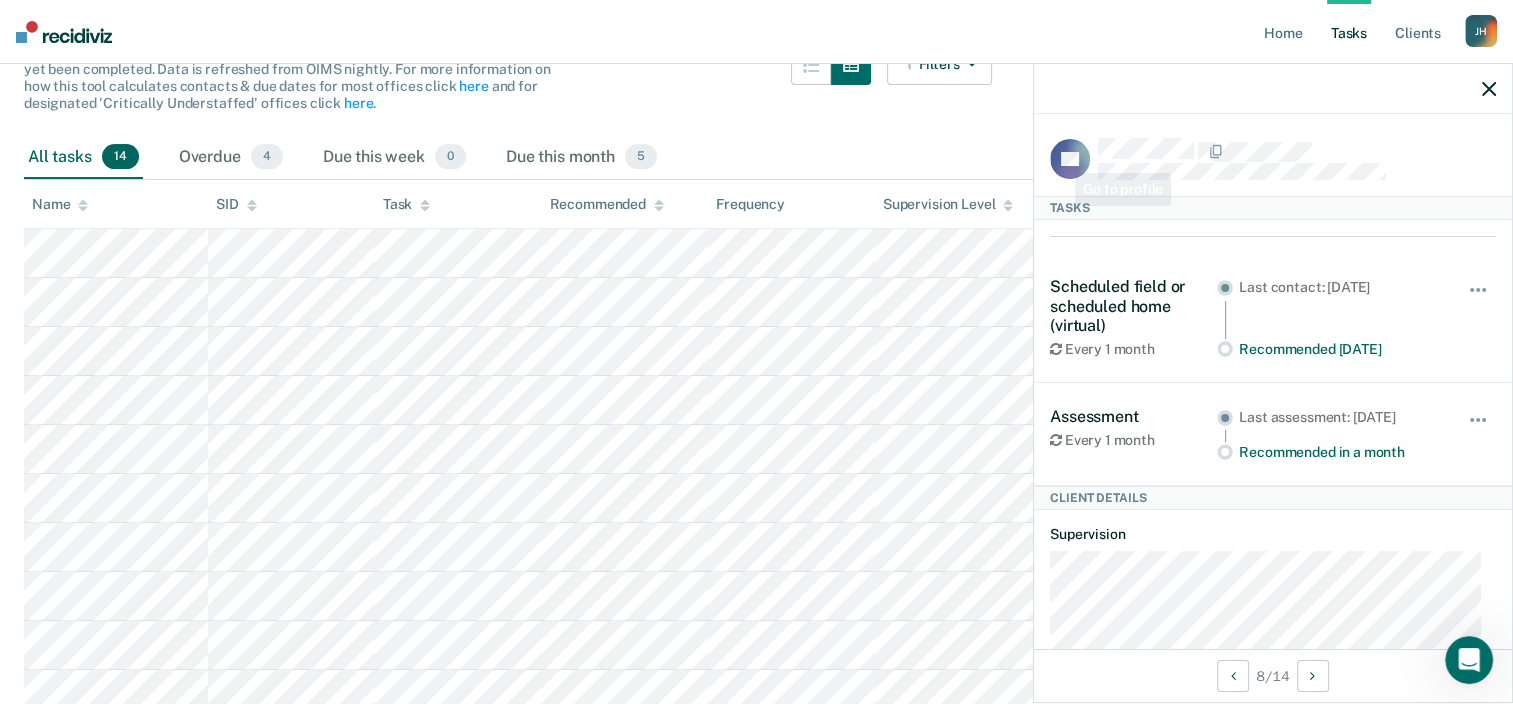 click on "All tasks 14 Overdue 4 Due this week 0 Due this month 5" at bounding box center [756, 158] 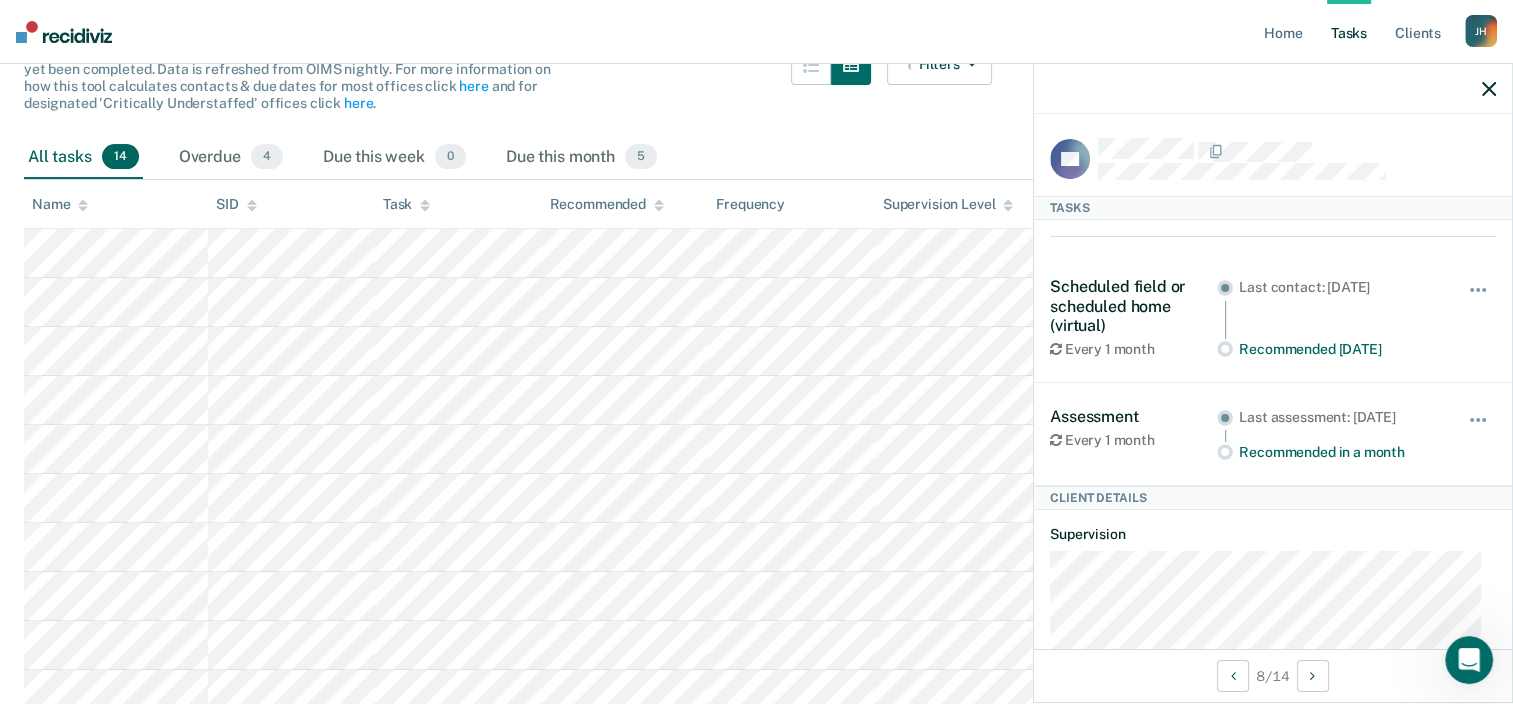 click 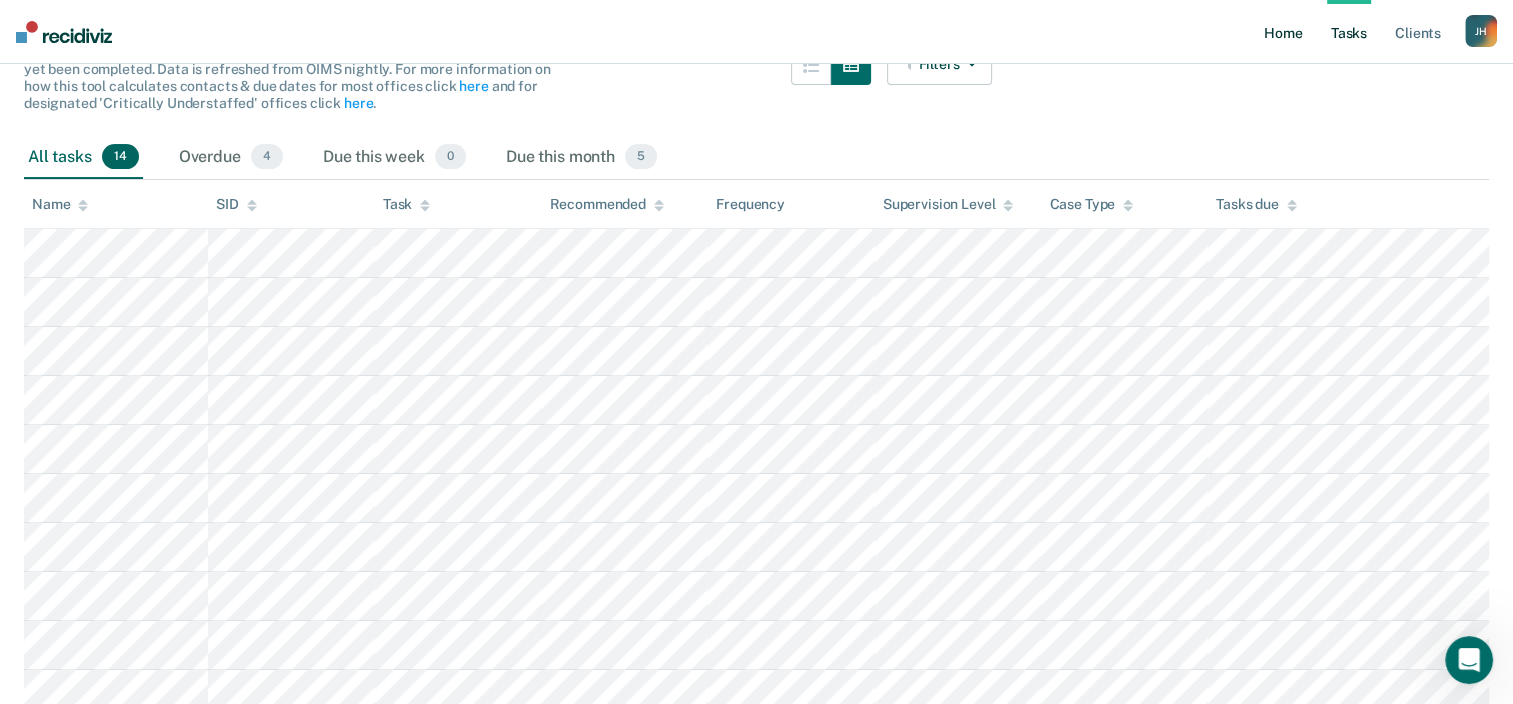 click on "Home" at bounding box center [1283, 32] 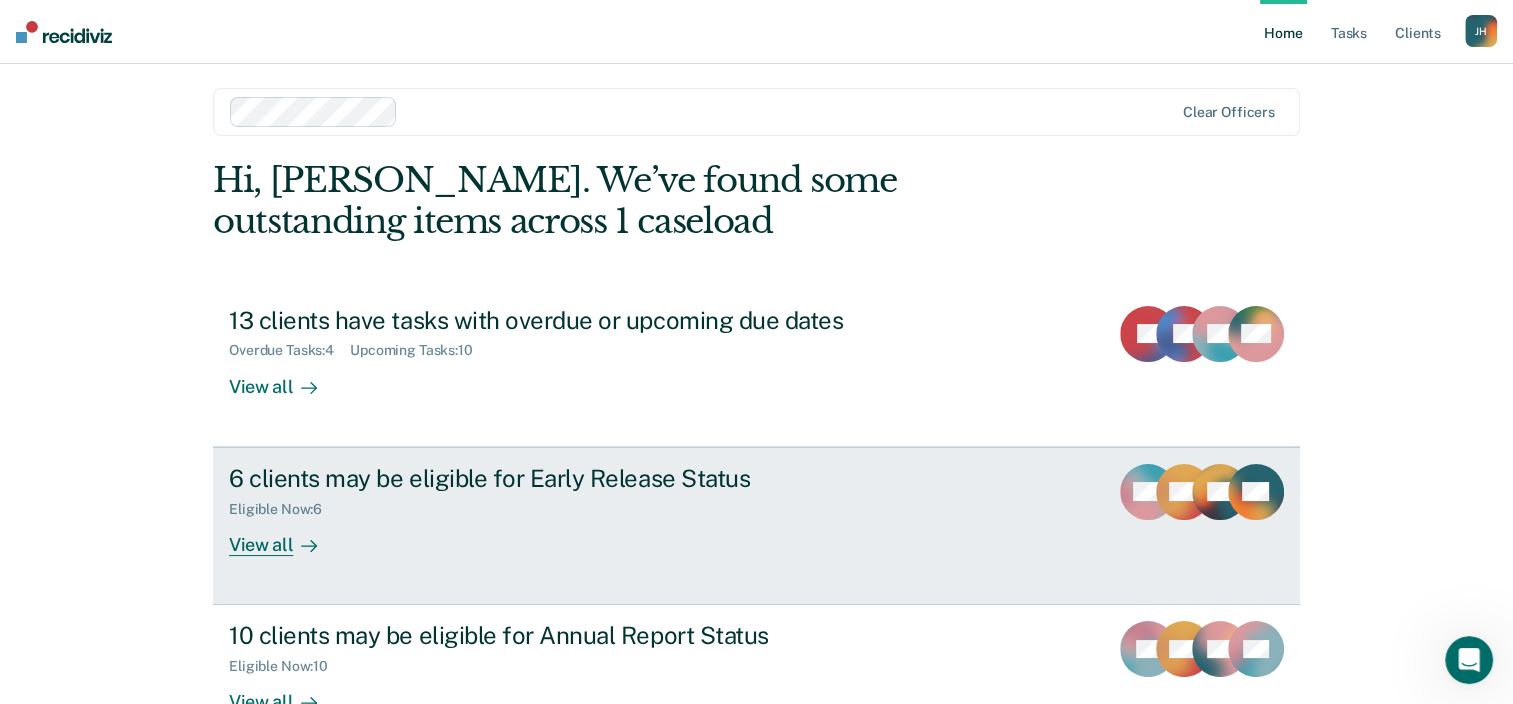 scroll, scrollTop: 0, scrollLeft: 0, axis: both 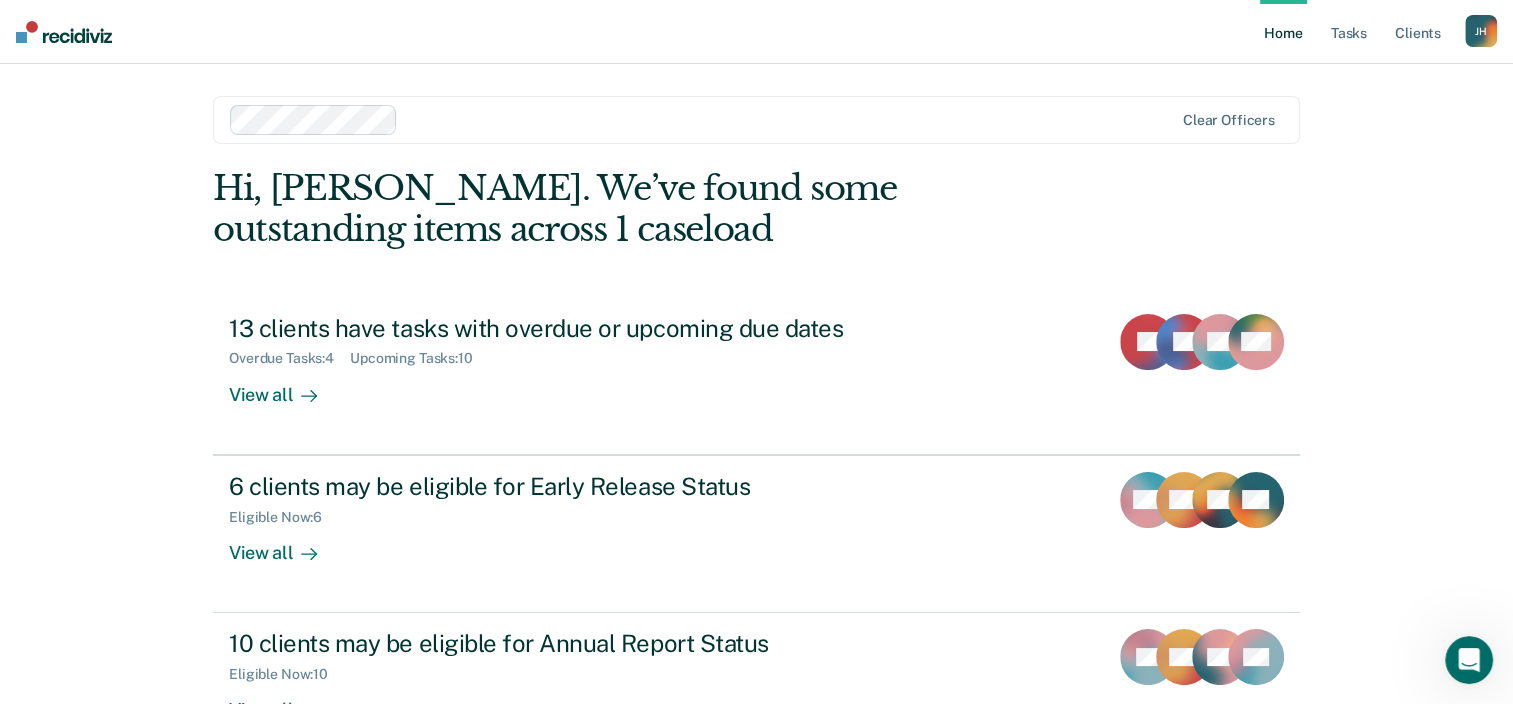 click on "Home" at bounding box center [1283, 32] 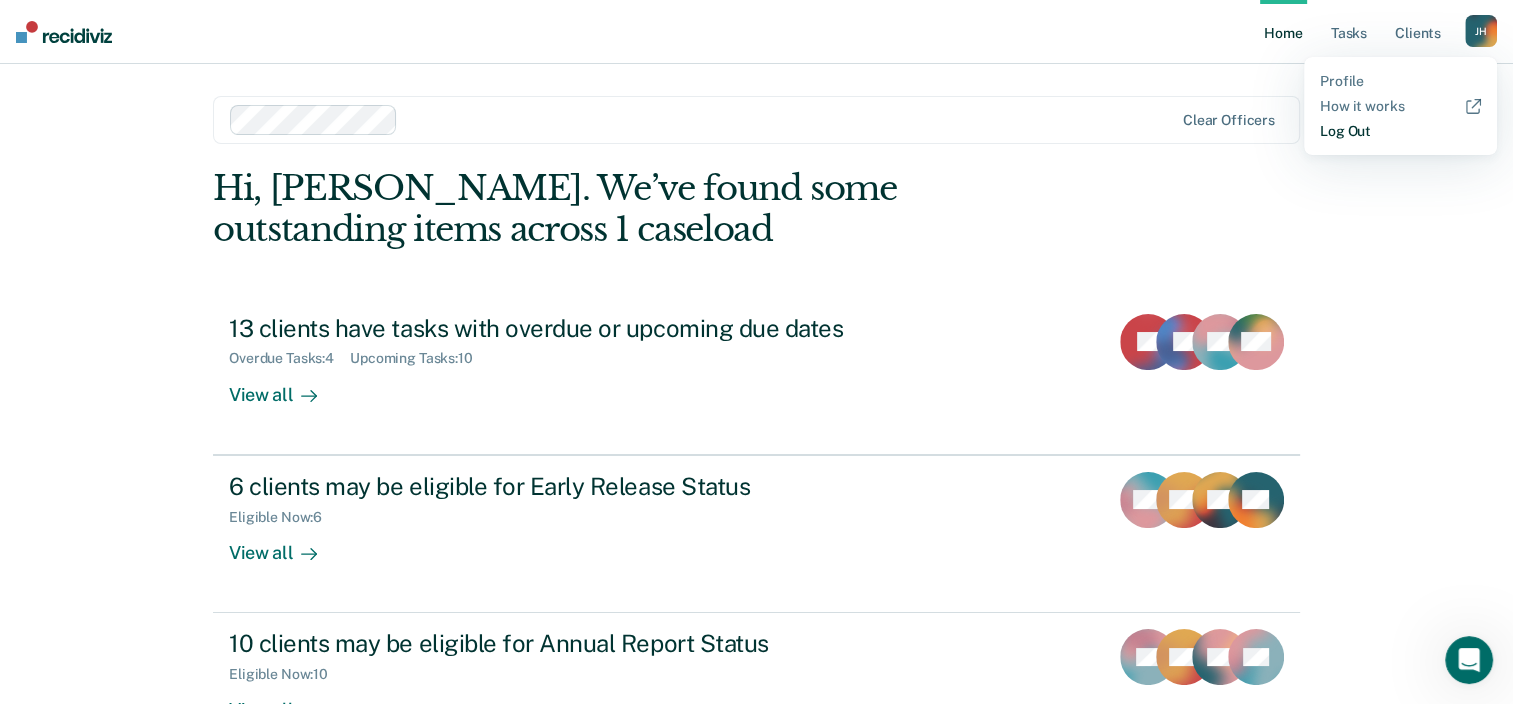 click on "Log Out" at bounding box center [1400, 131] 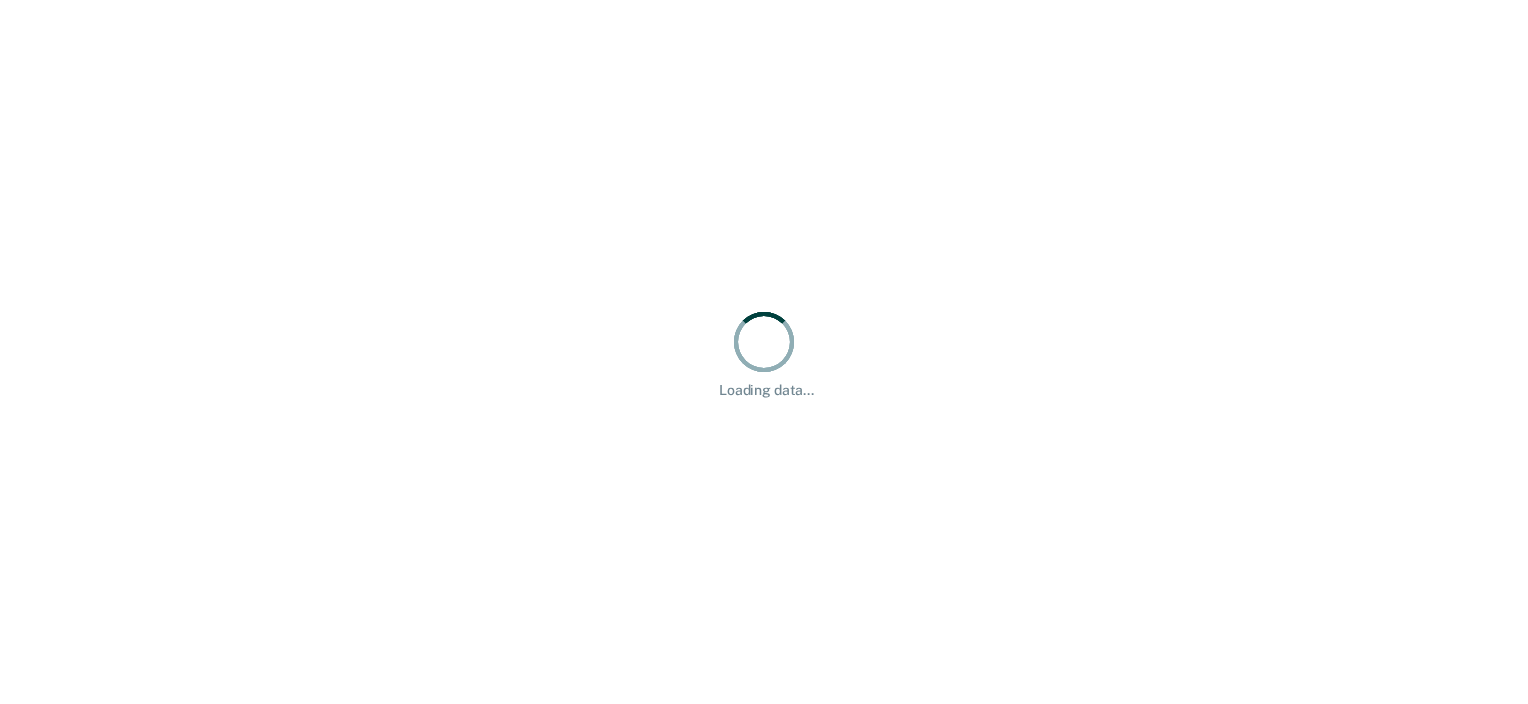 scroll, scrollTop: 0, scrollLeft: 0, axis: both 